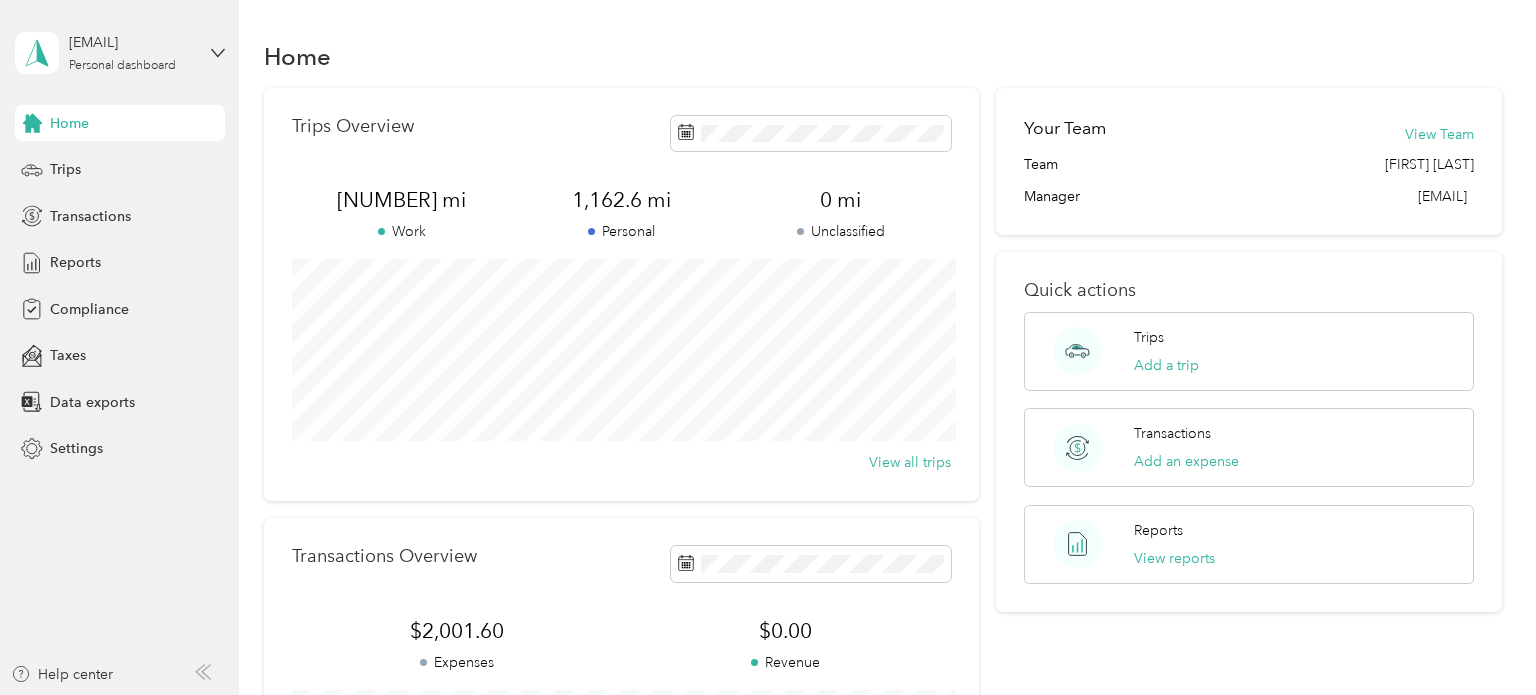 scroll, scrollTop: 0, scrollLeft: 0, axis: both 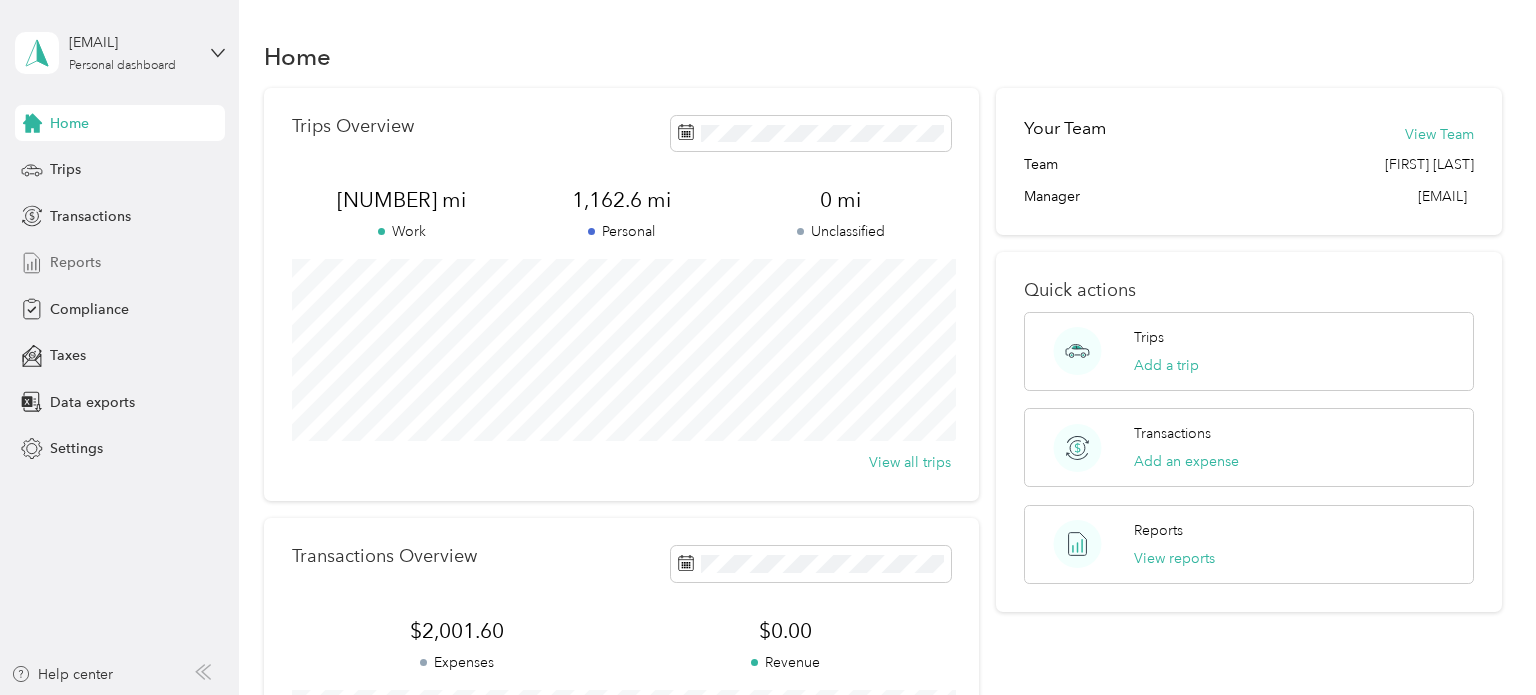 click on "Reports" at bounding box center (75, 262) 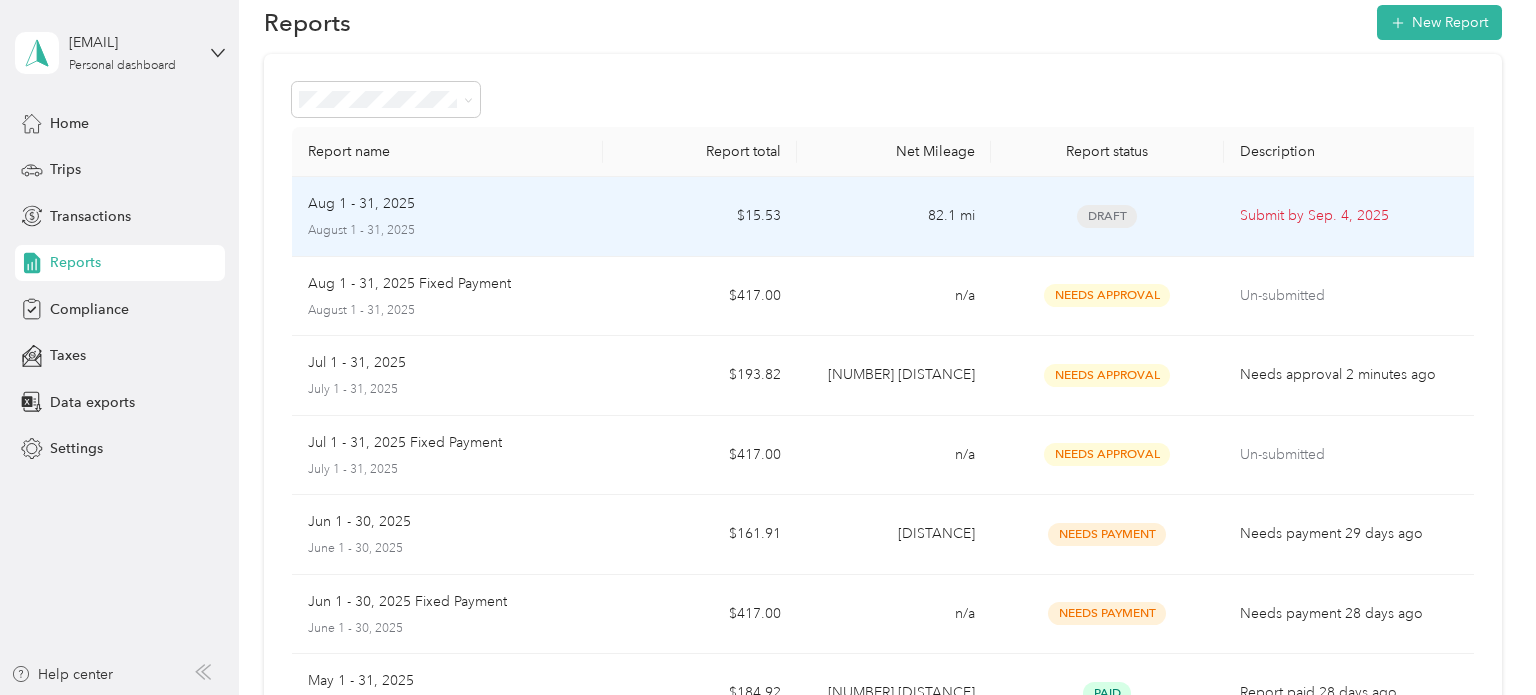 scroll, scrollTop: 35, scrollLeft: 0, axis: vertical 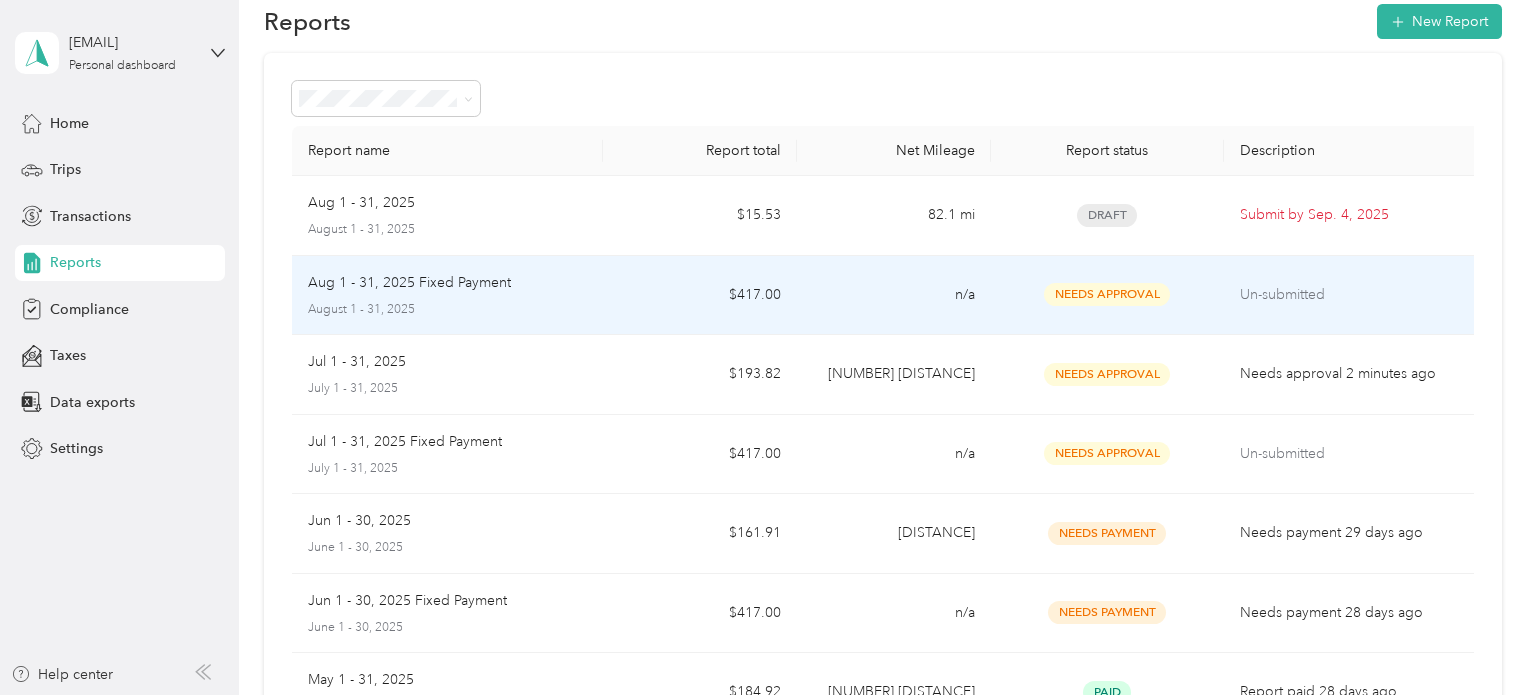 click on "Un-submitted" at bounding box center [1353, 296] 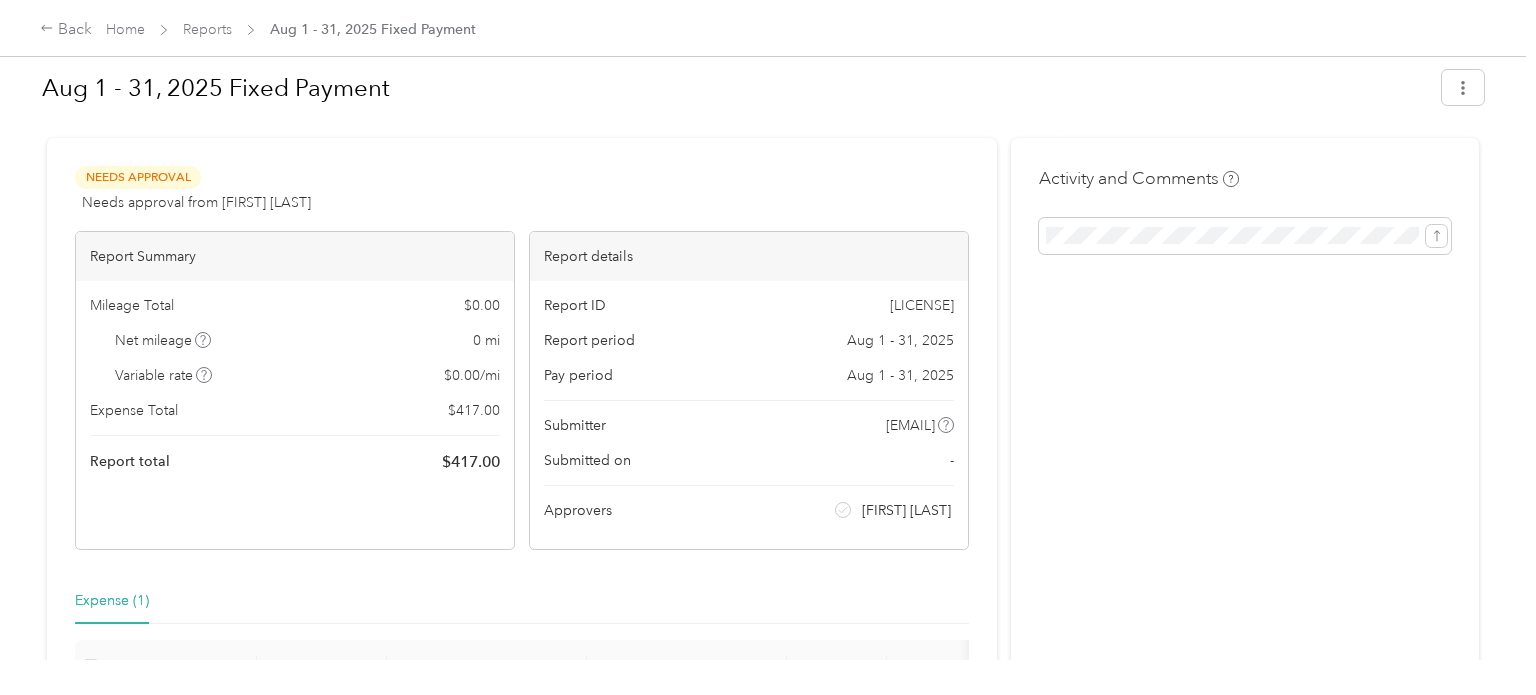 scroll, scrollTop: 16, scrollLeft: 0, axis: vertical 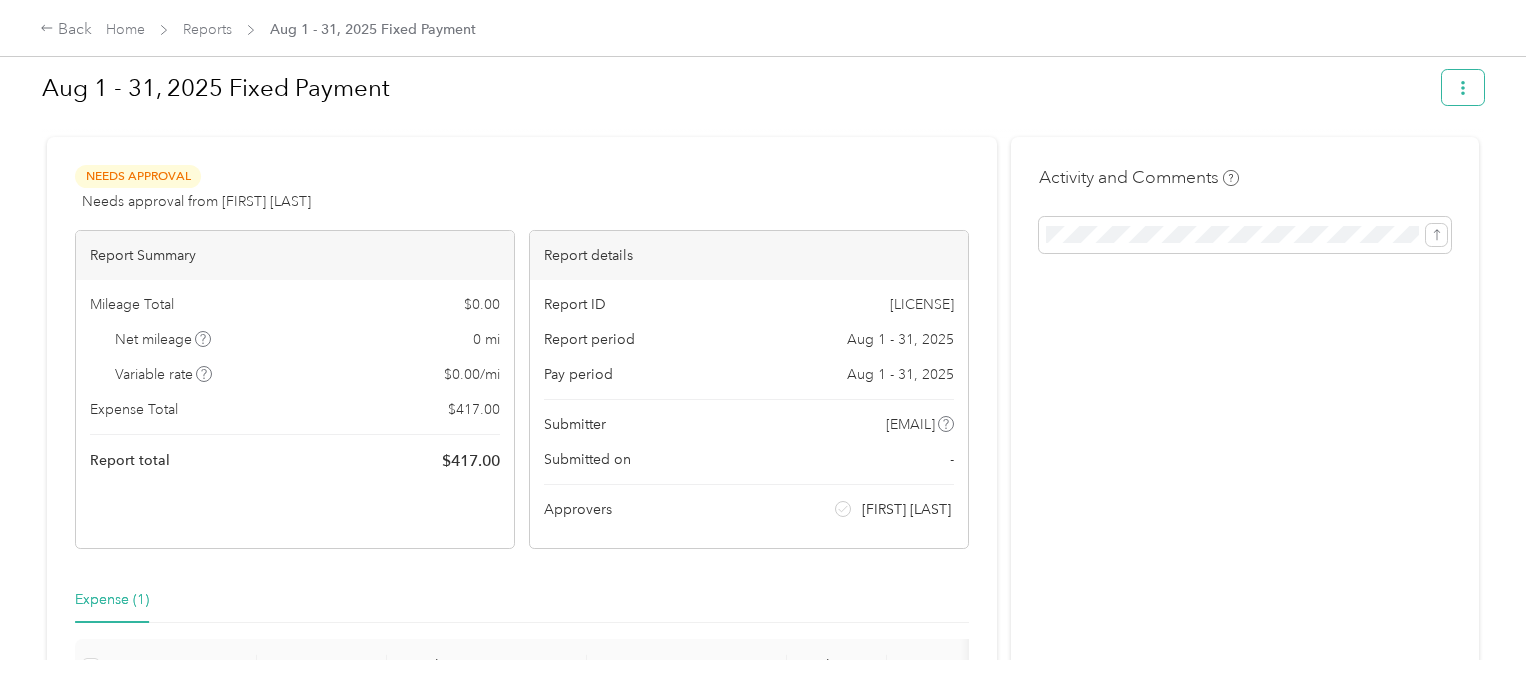 click at bounding box center (1463, 87) 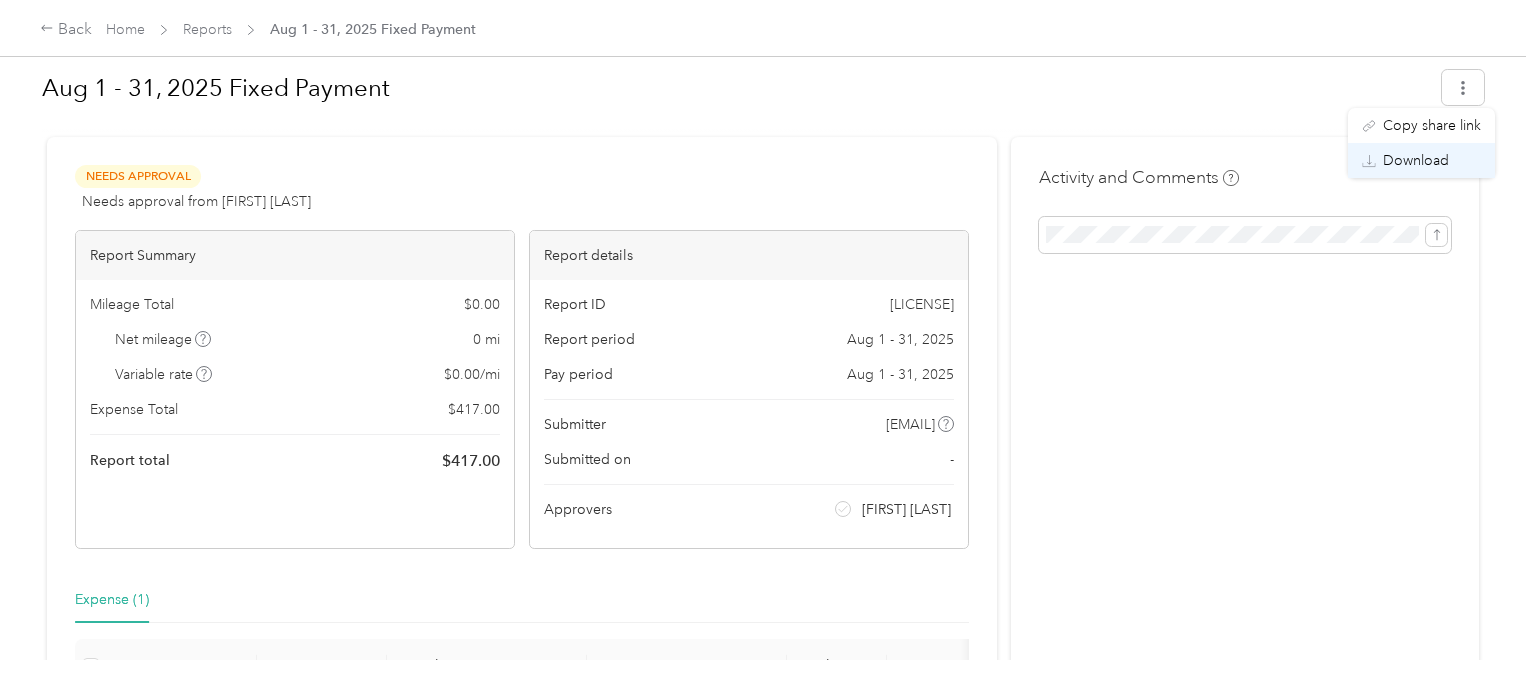click on "Download" at bounding box center [1416, 160] 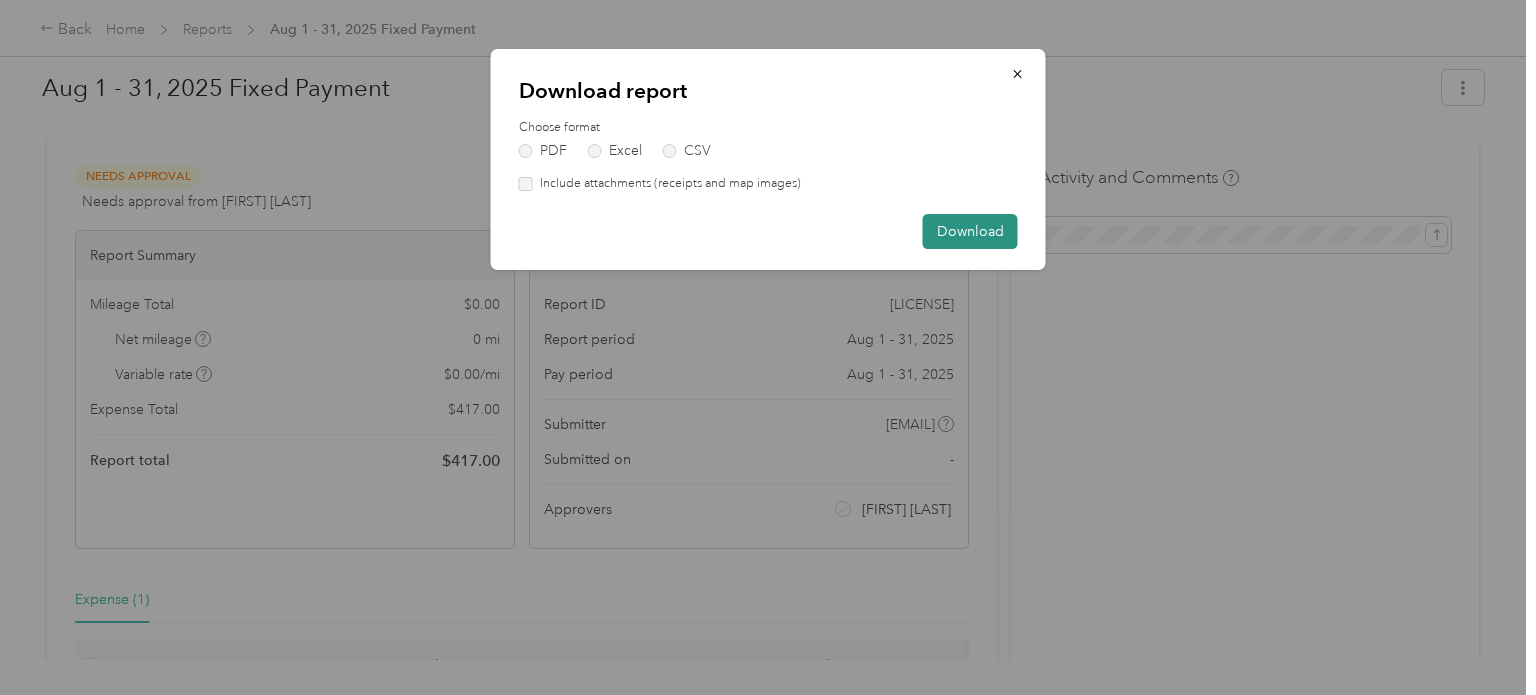 click on "Download" at bounding box center [970, 231] 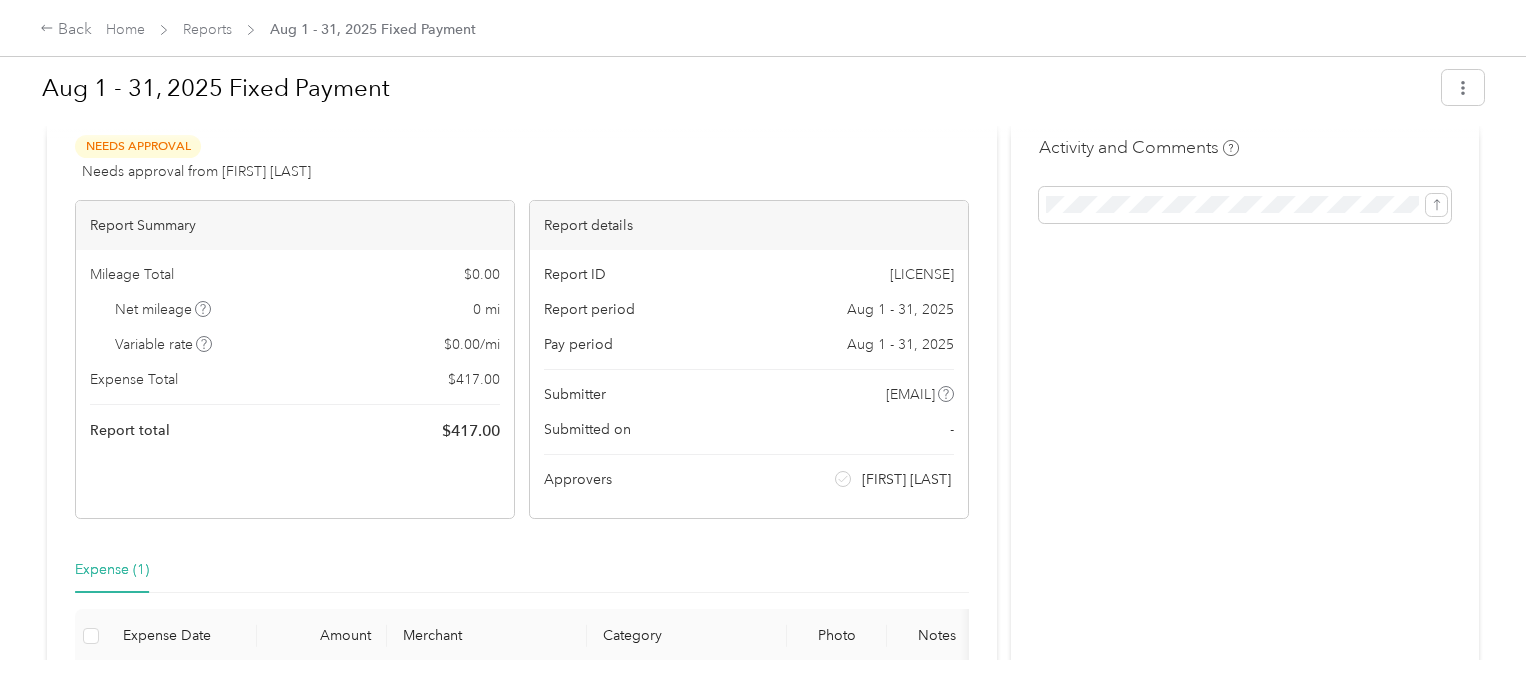 scroll, scrollTop: 237, scrollLeft: 0, axis: vertical 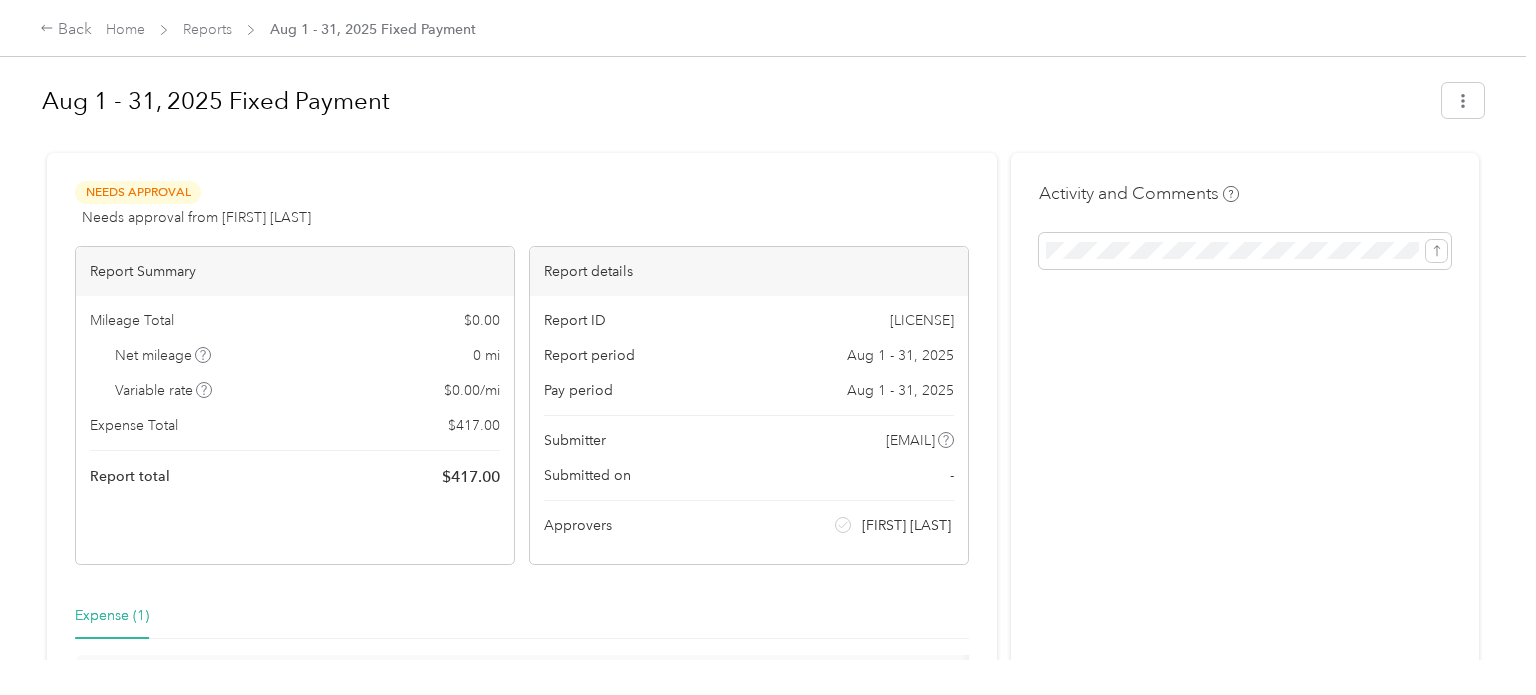 click on "Reports" at bounding box center (207, 29) 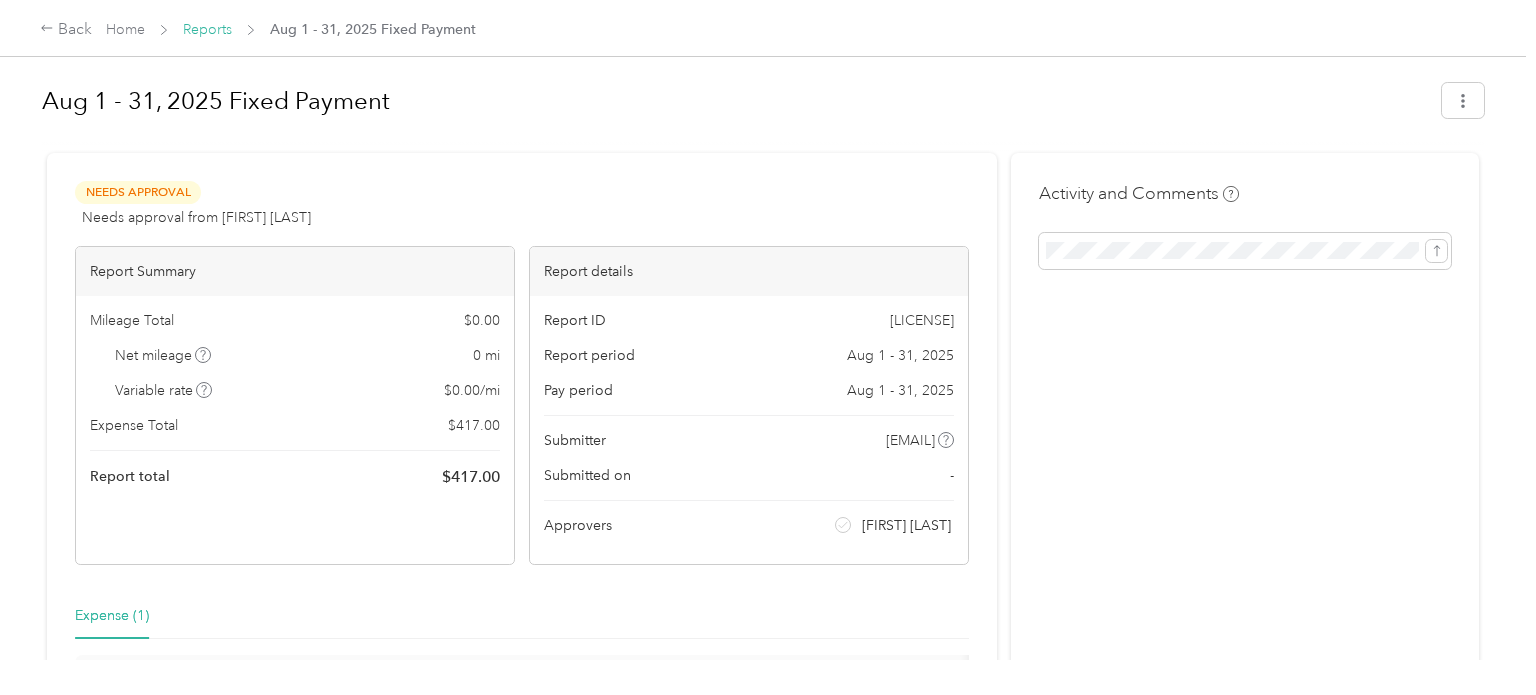 click on "Reports" at bounding box center (207, 29) 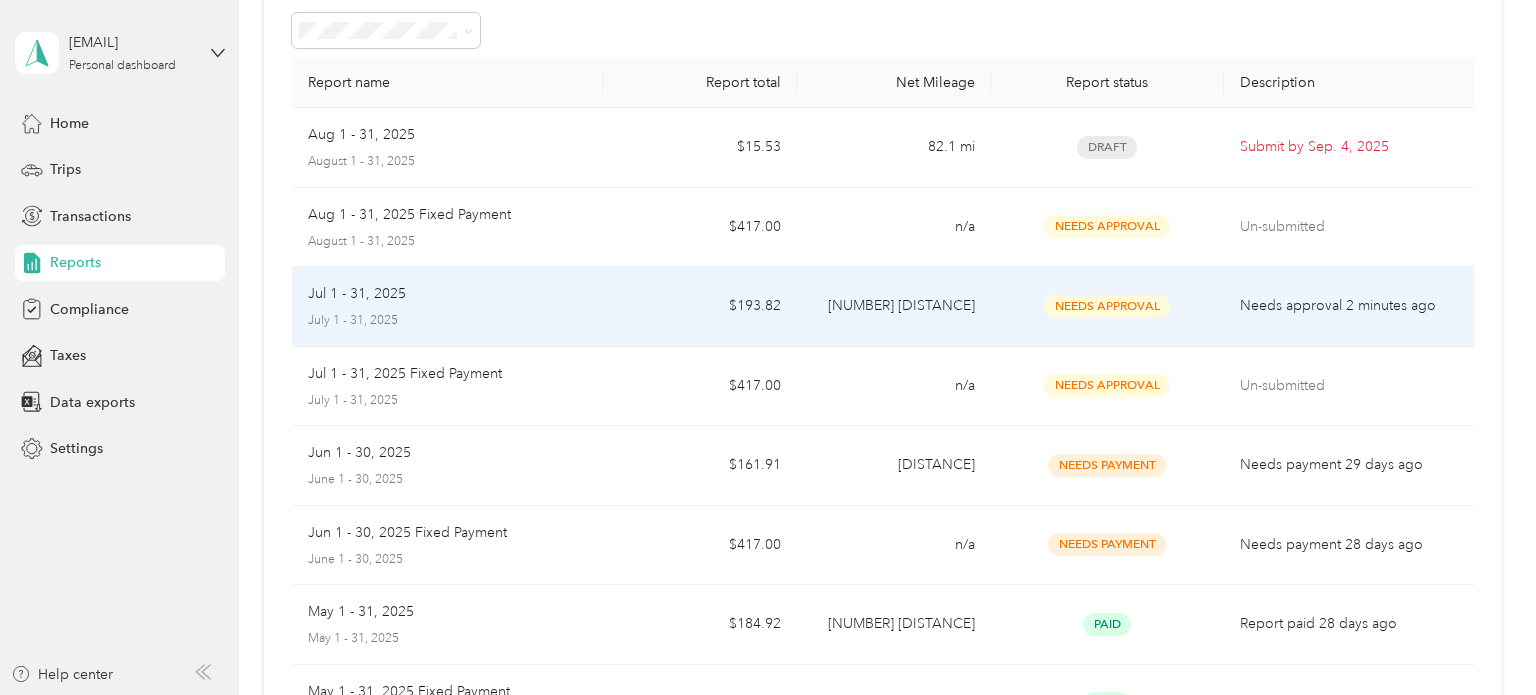 scroll, scrollTop: 104, scrollLeft: 0, axis: vertical 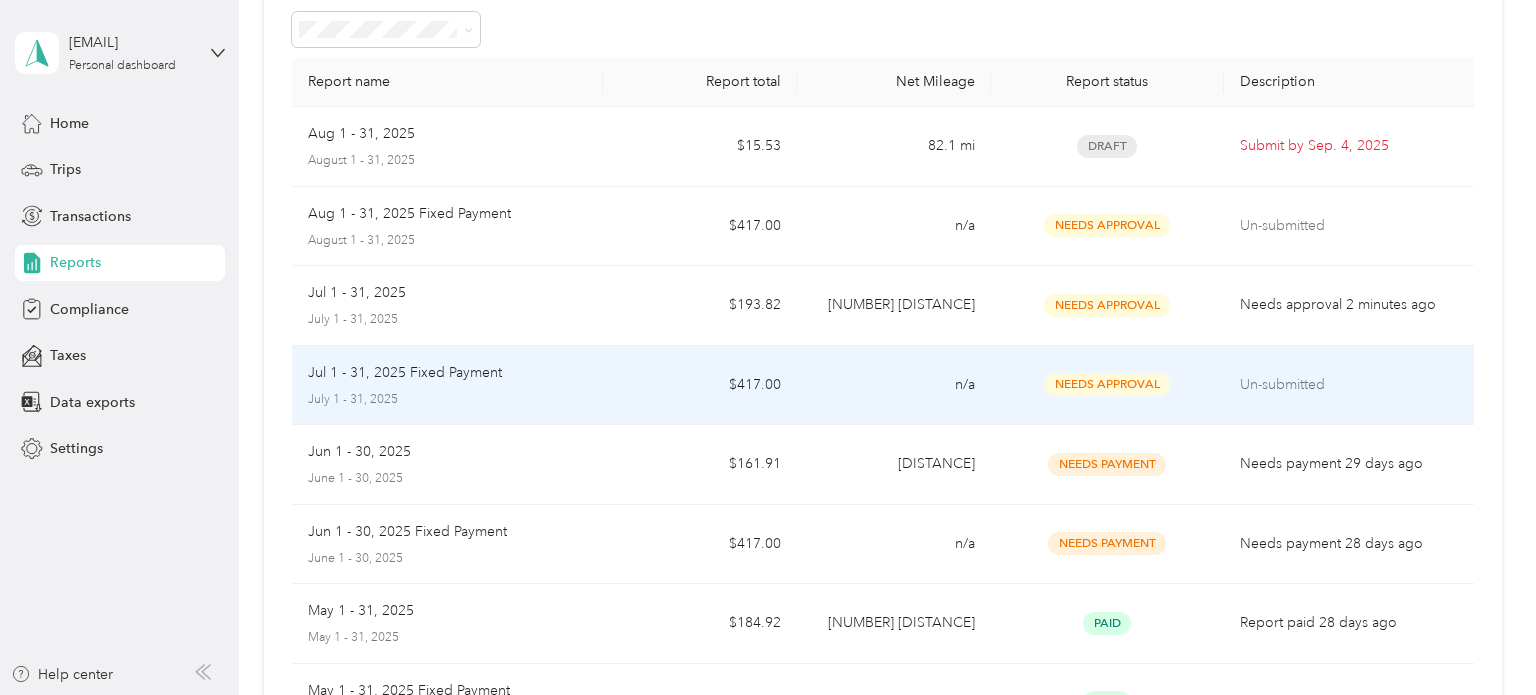 click on "n/a" at bounding box center (894, 386) 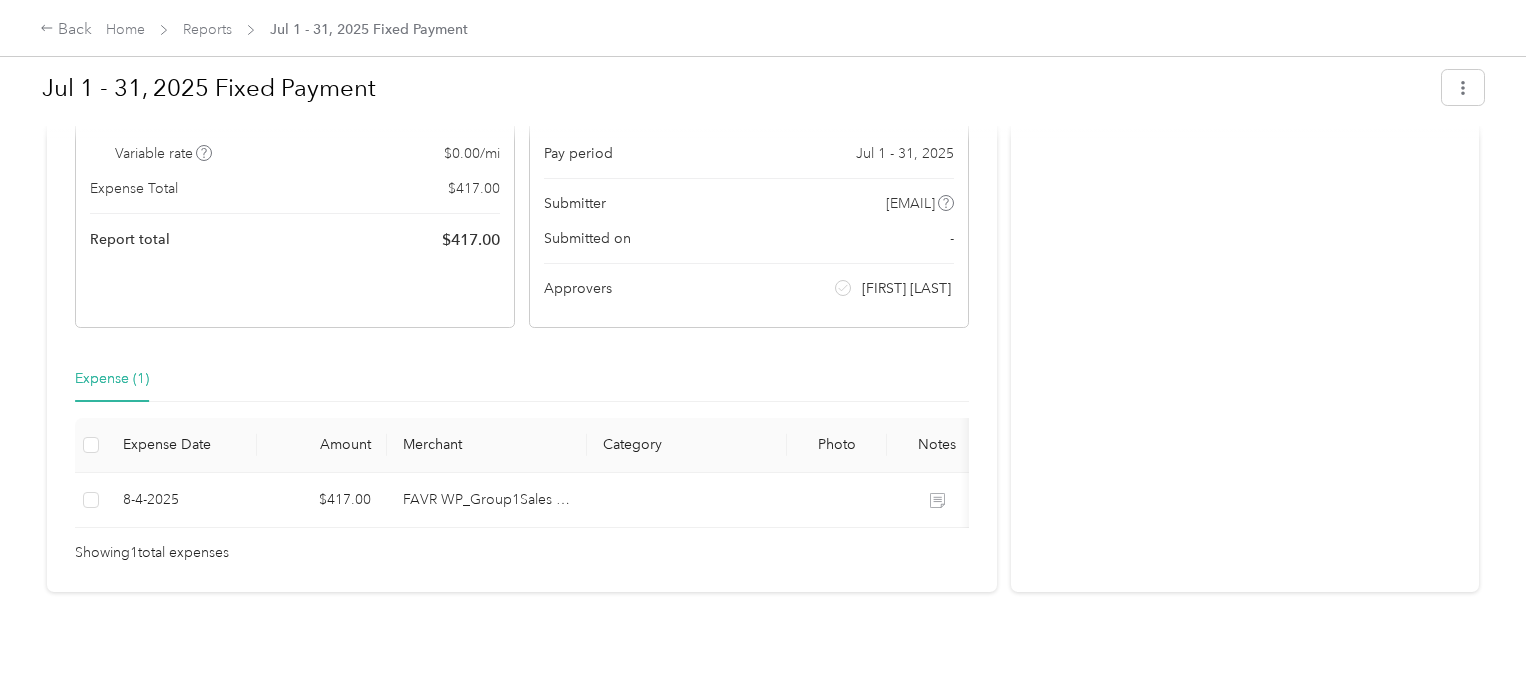 scroll, scrollTop: 0, scrollLeft: 0, axis: both 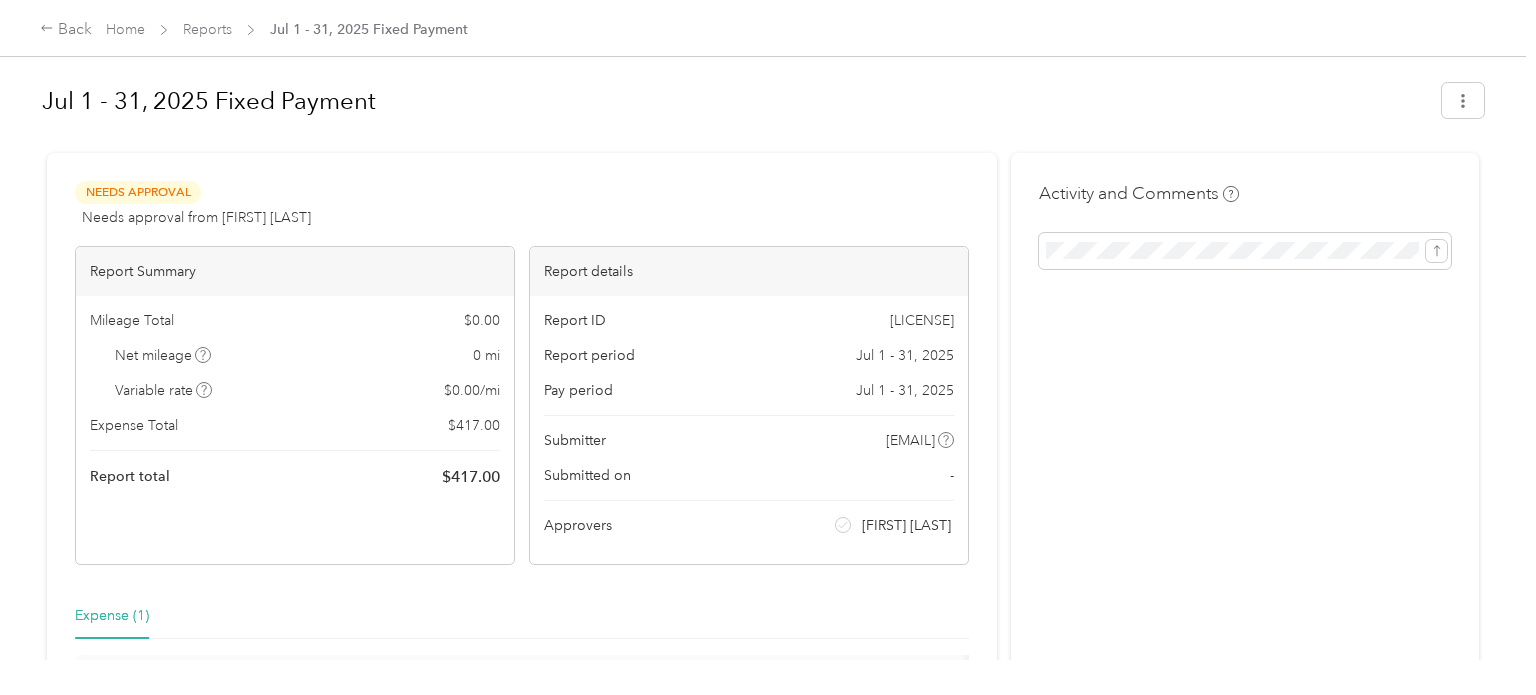 click at bounding box center (1463, 106) 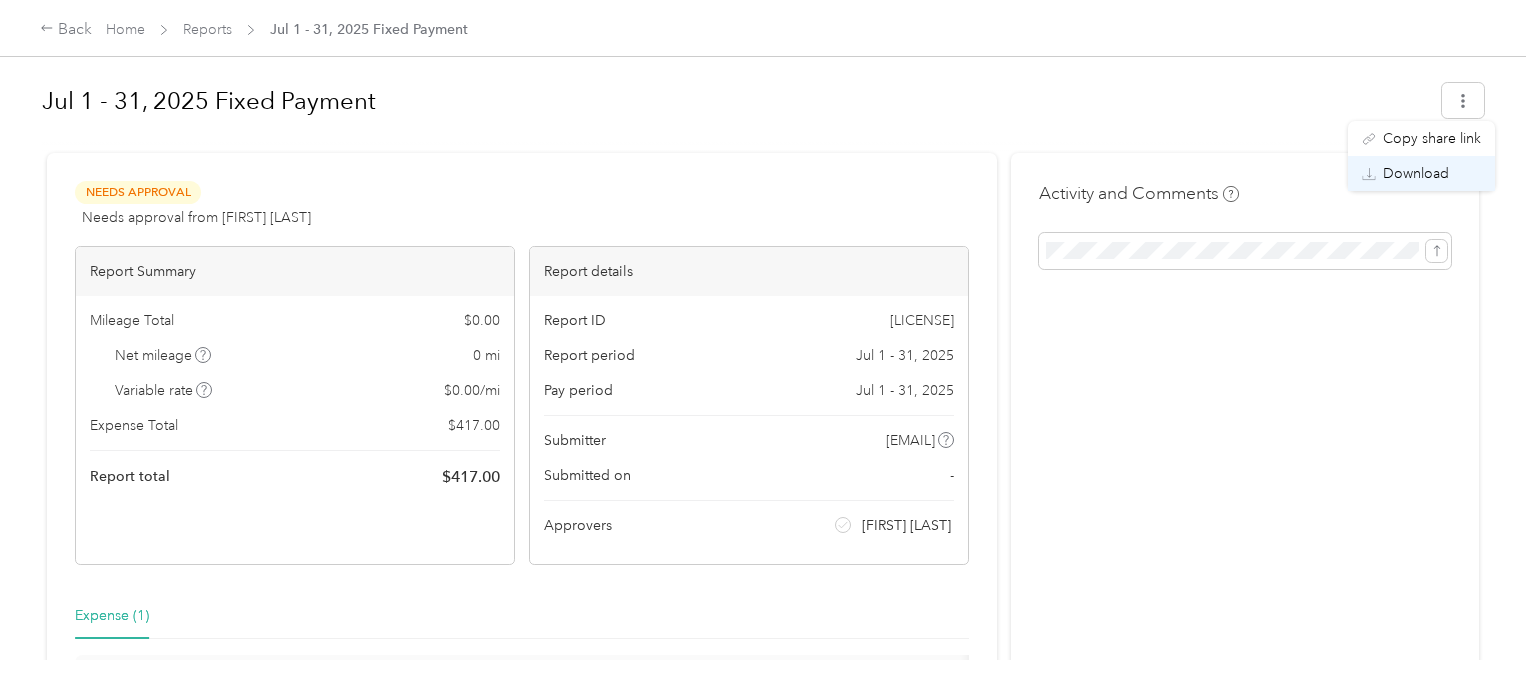 click on "Download" at bounding box center (1416, 173) 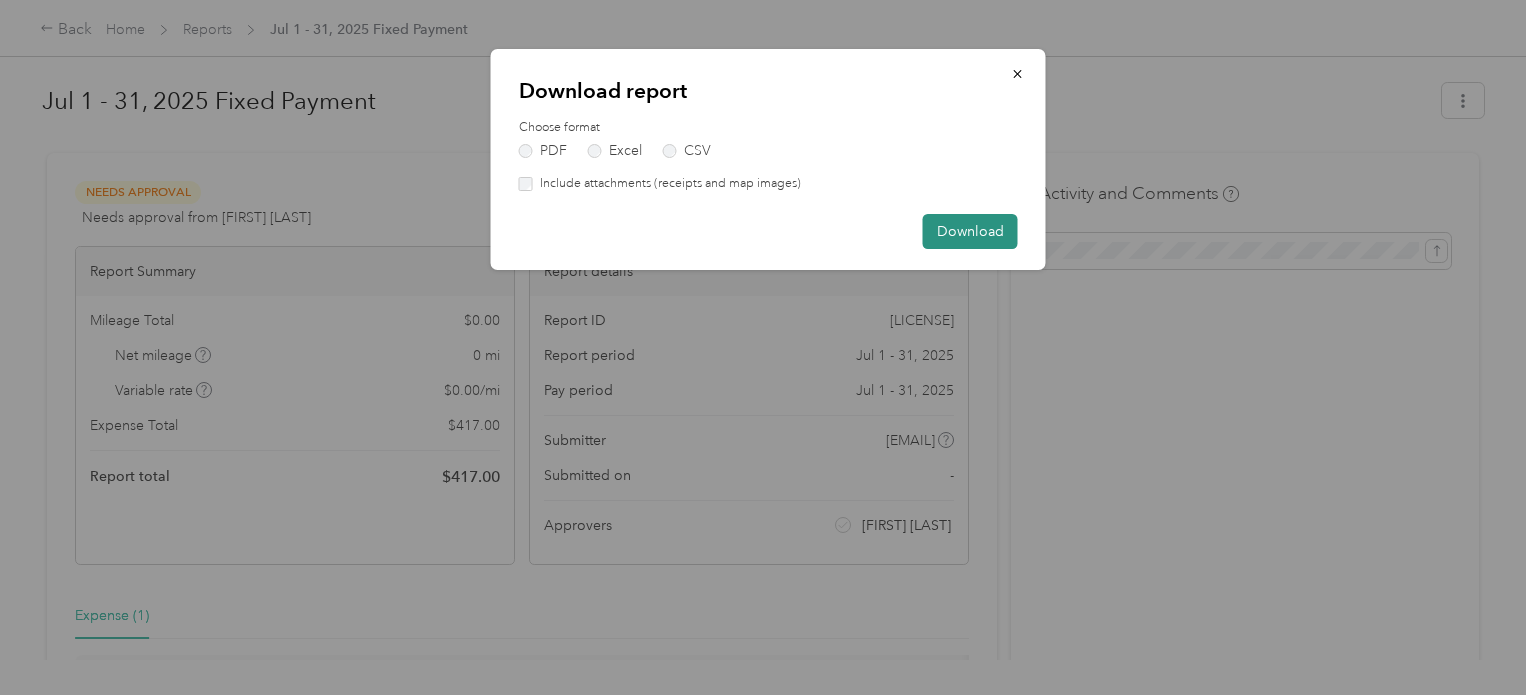 click on "Download" at bounding box center (970, 231) 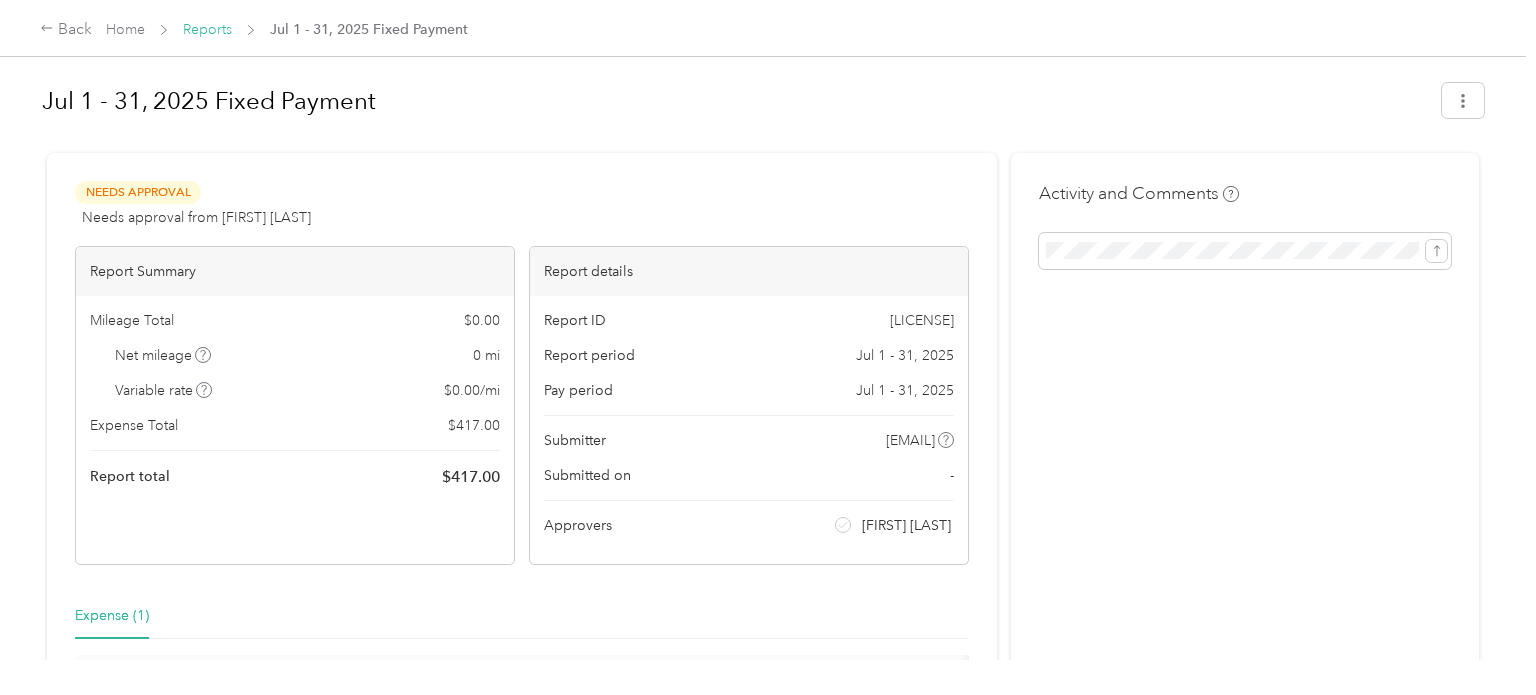 click on "Reports" at bounding box center (207, 29) 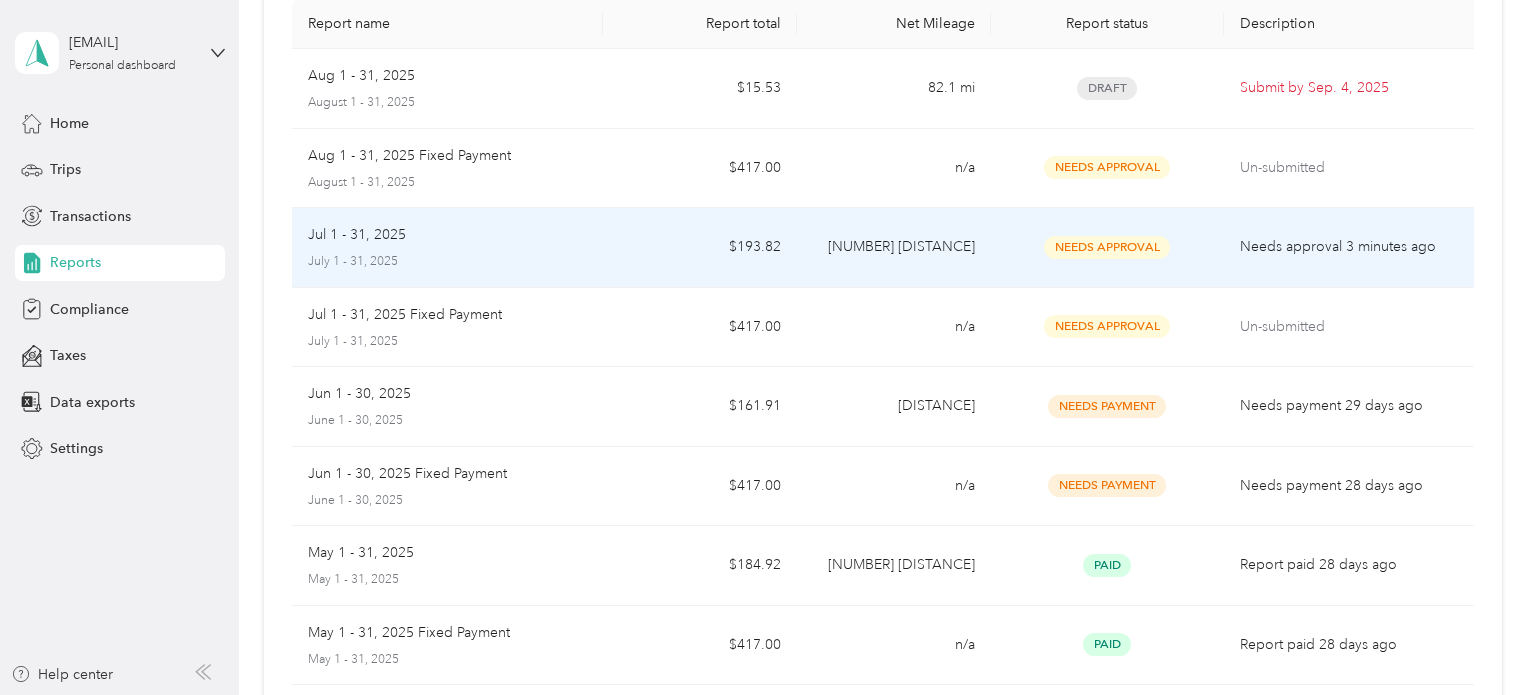 scroll, scrollTop: 166, scrollLeft: 0, axis: vertical 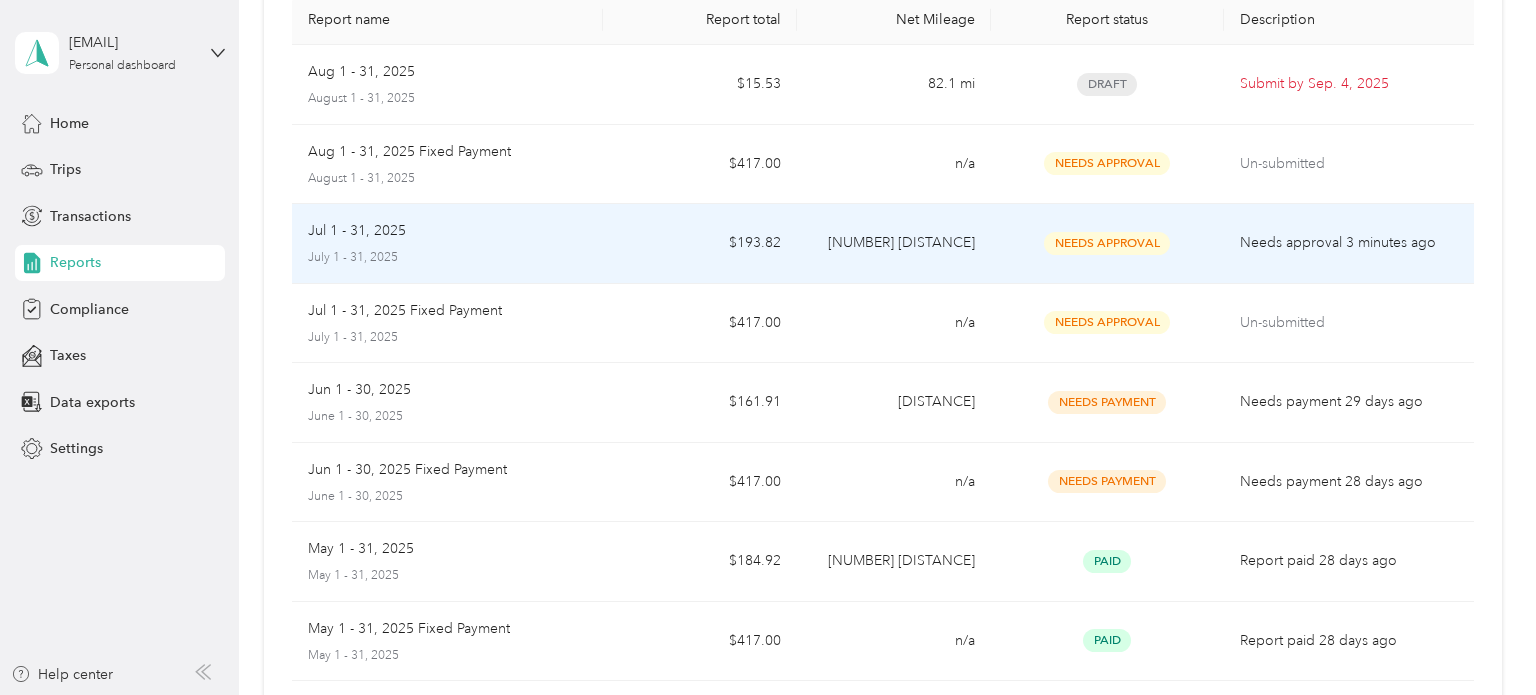 click on "Needs approval 3 minutes ago" at bounding box center [1353, 244] 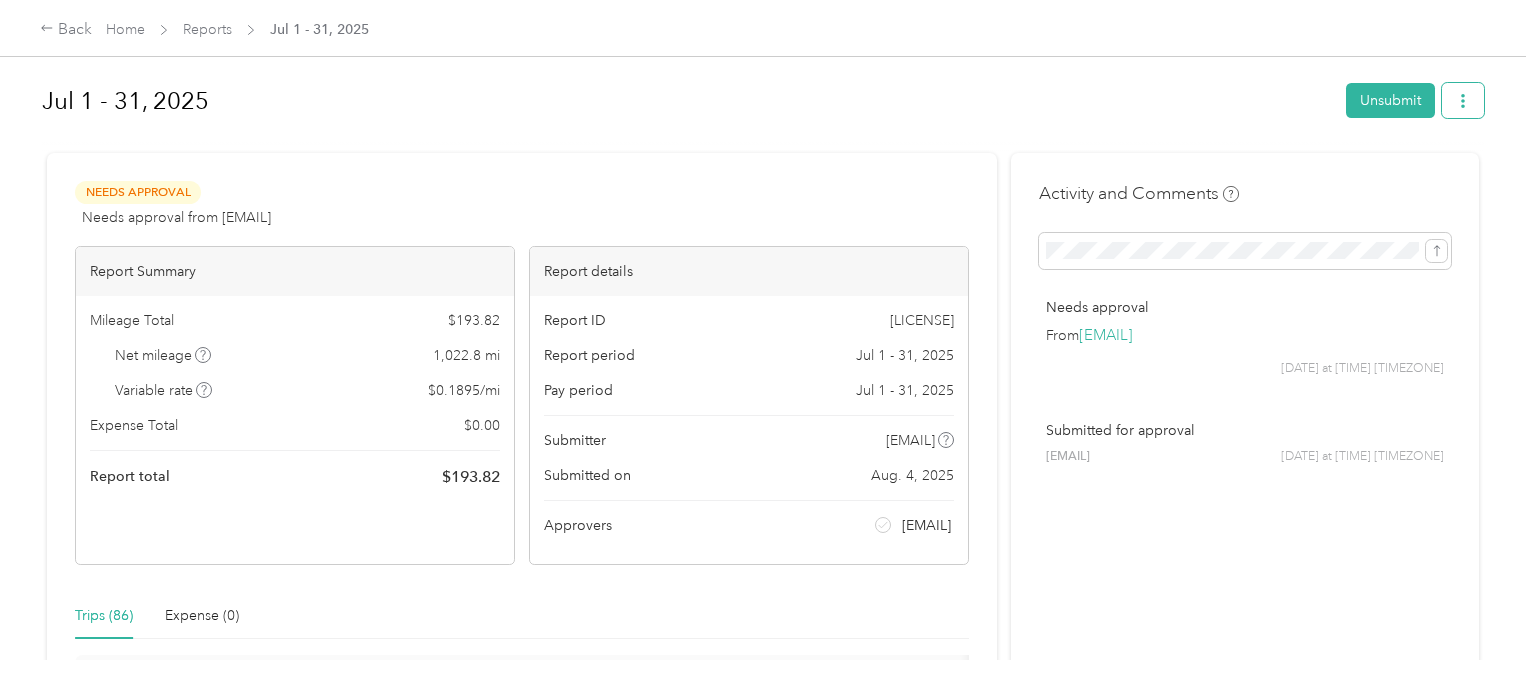 click 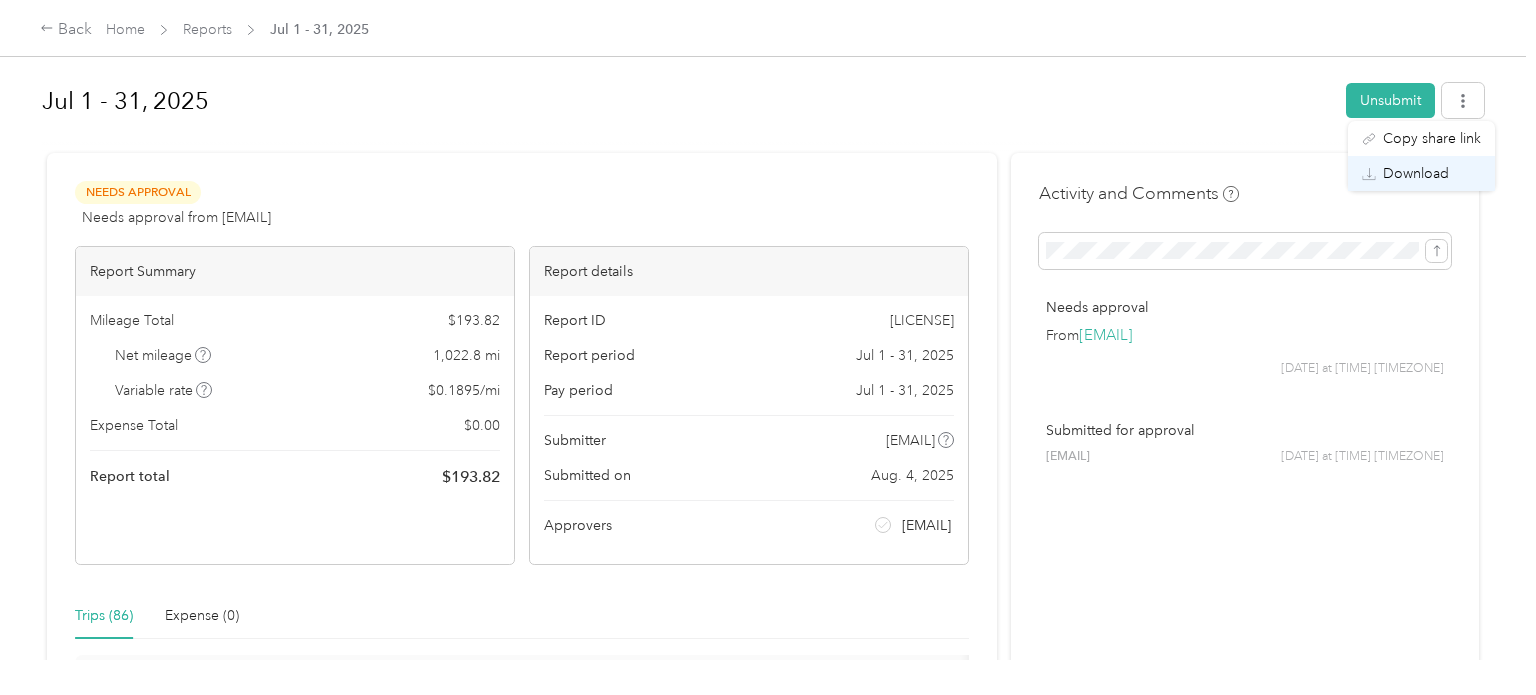 click on "Download" at bounding box center (1416, 173) 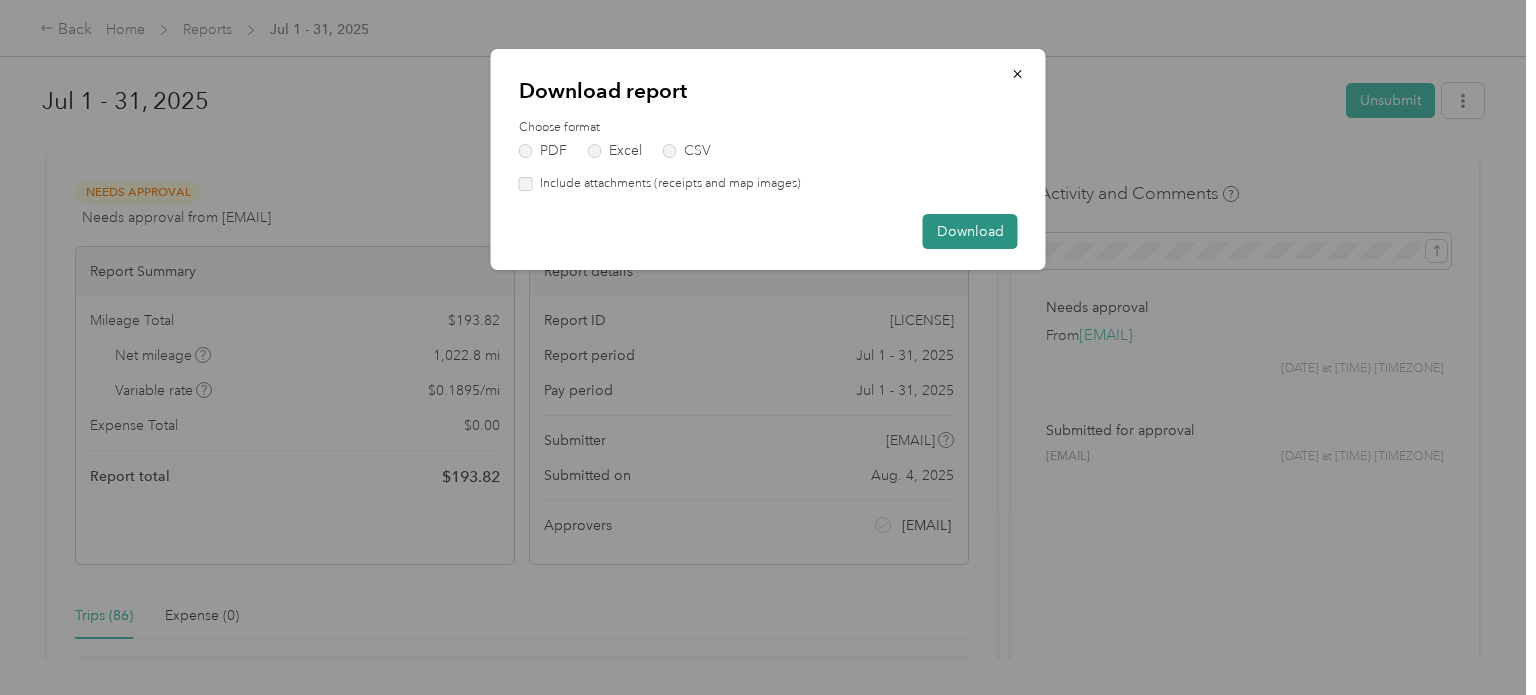 click on "Download" at bounding box center (970, 231) 